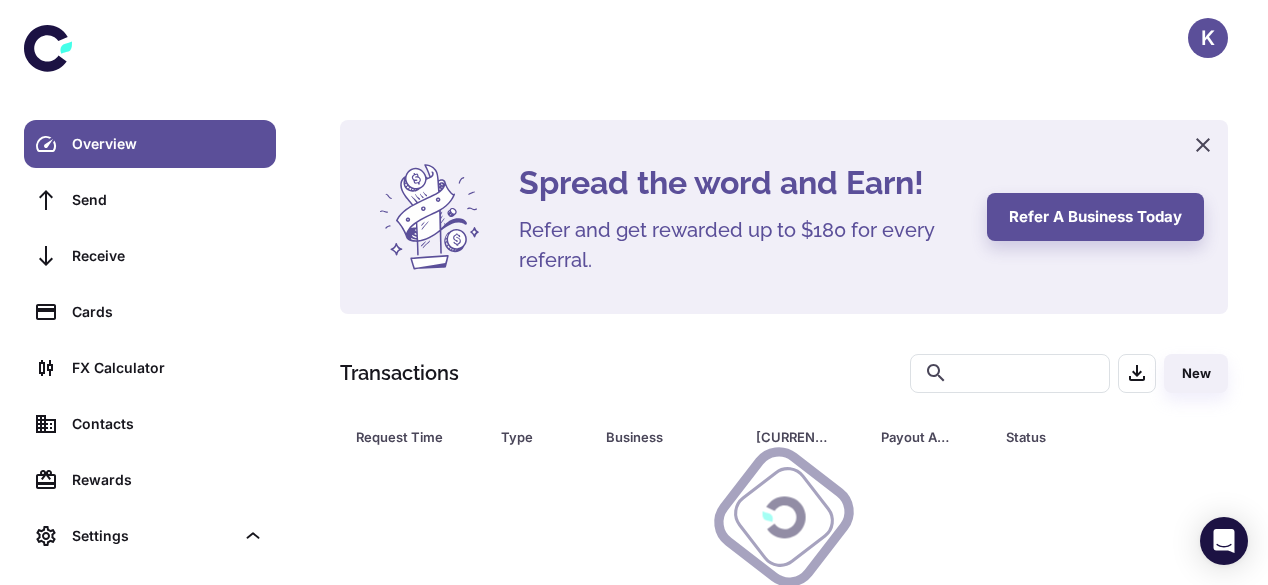 scroll, scrollTop: 0, scrollLeft: 0, axis: both 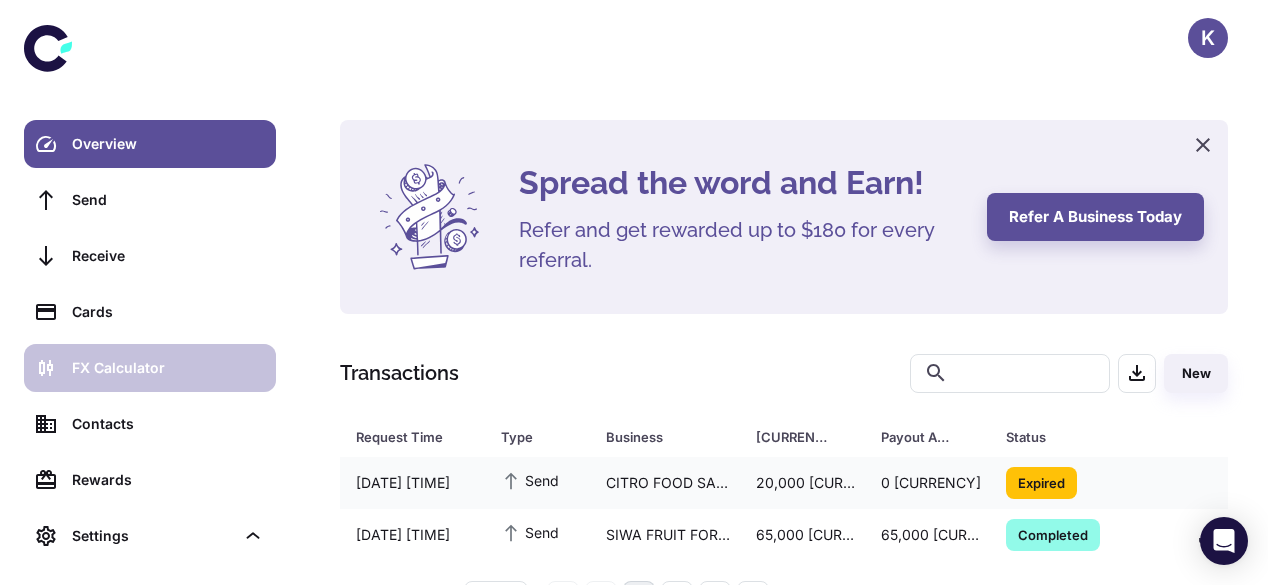 click on "FX Calculator" at bounding box center (168, 368) 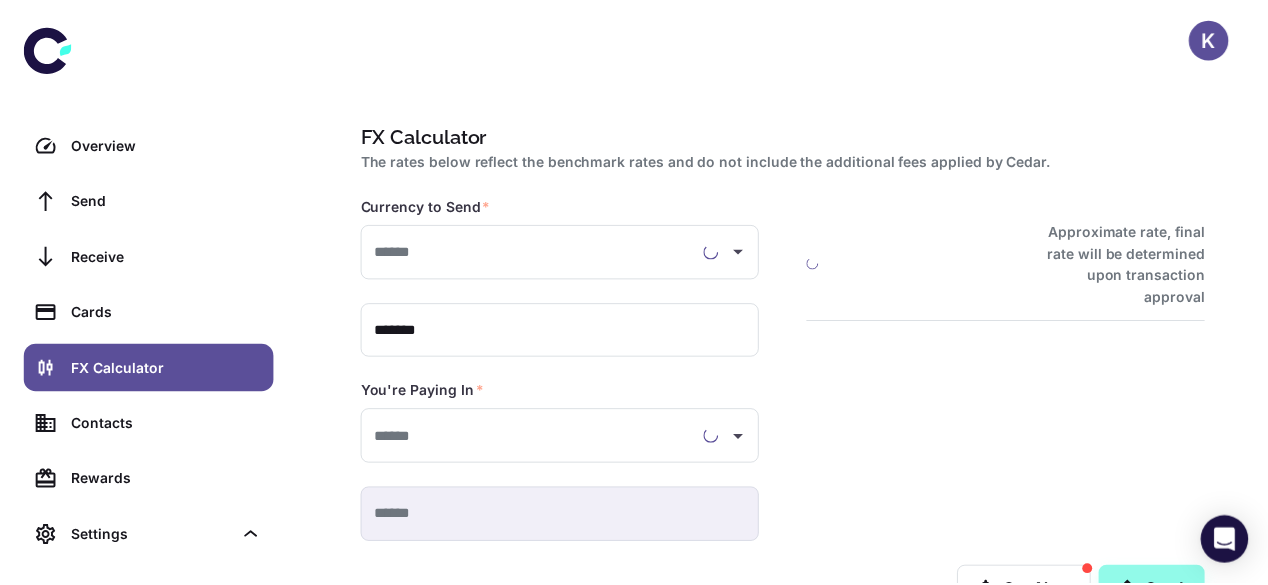 scroll, scrollTop: 0, scrollLeft: 0, axis: both 